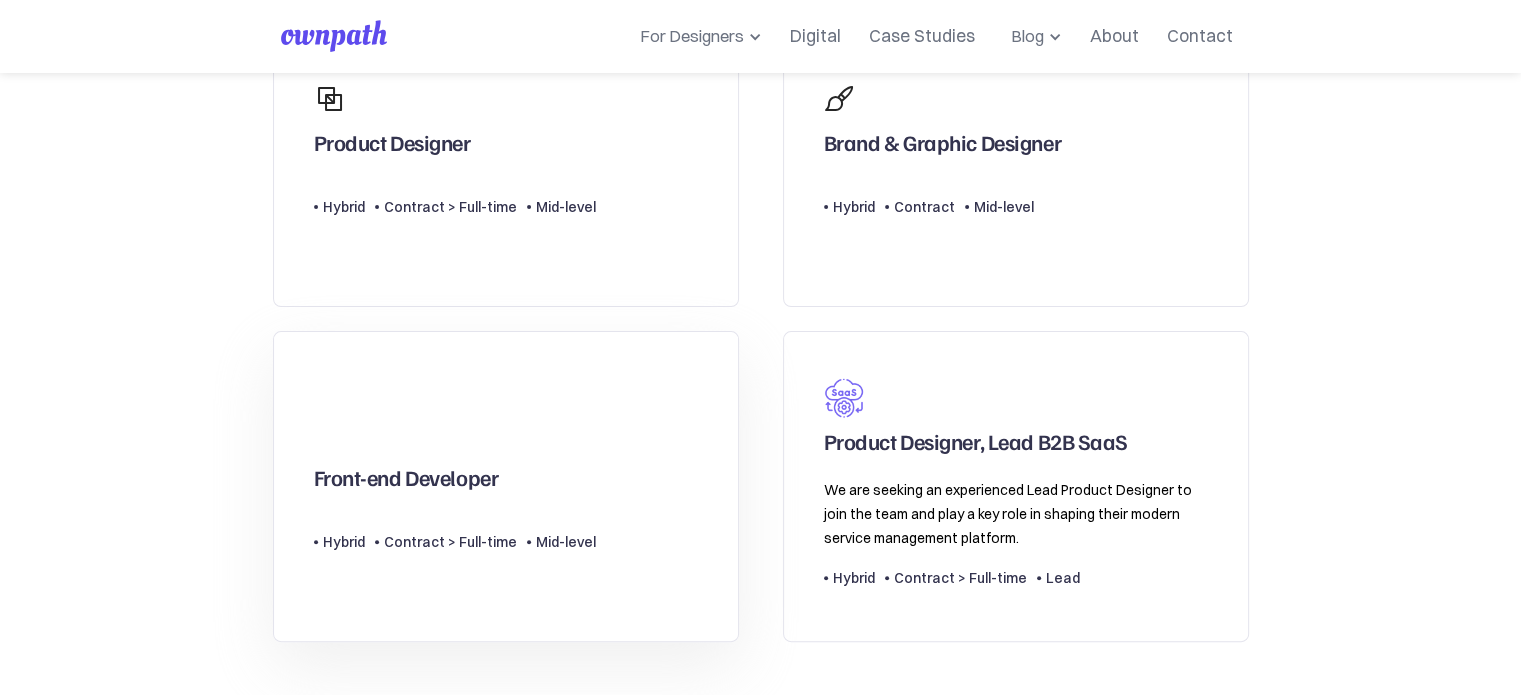 scroll, scrollTop: 580, scrollLeft: 0, axis: vertical 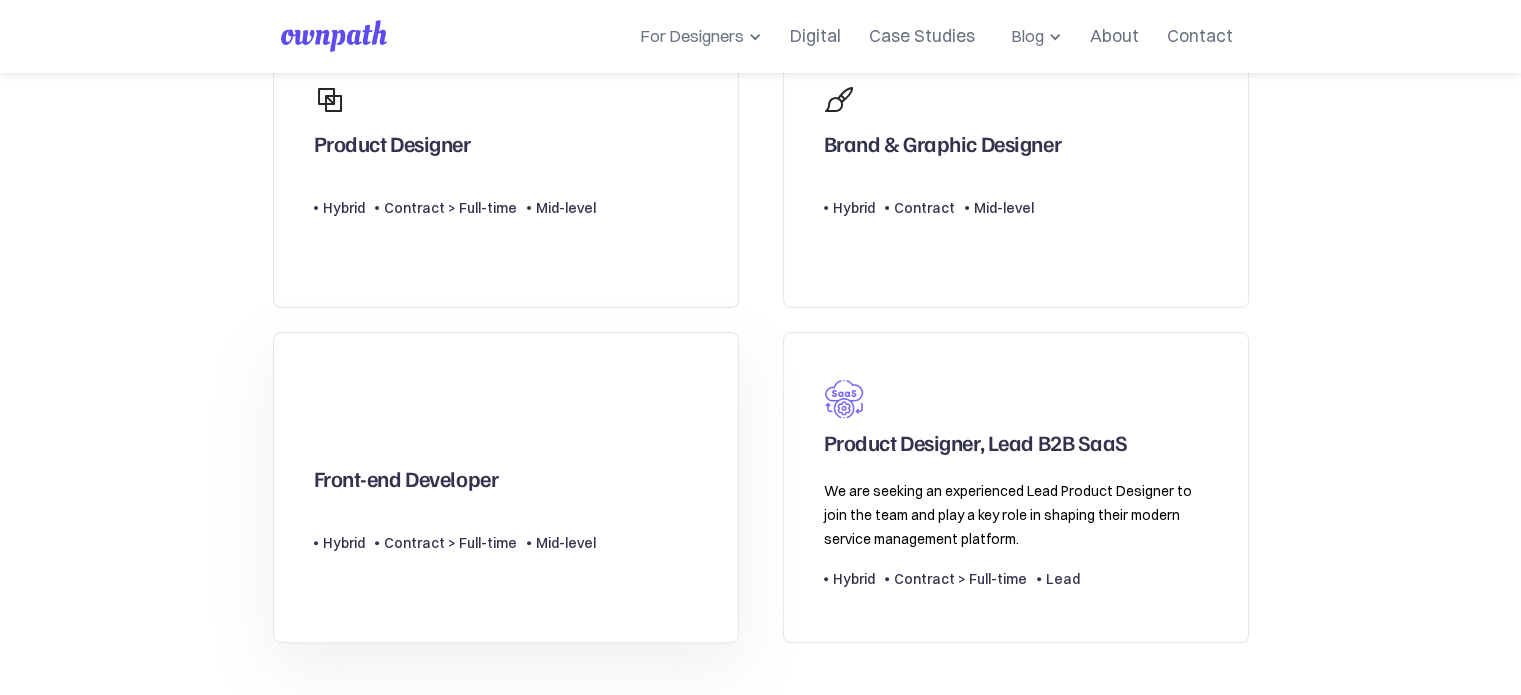 click on "Front-end Developer Type Level Hybrid Contract > Full-time Mid-level" at bounding box center (506, 487) 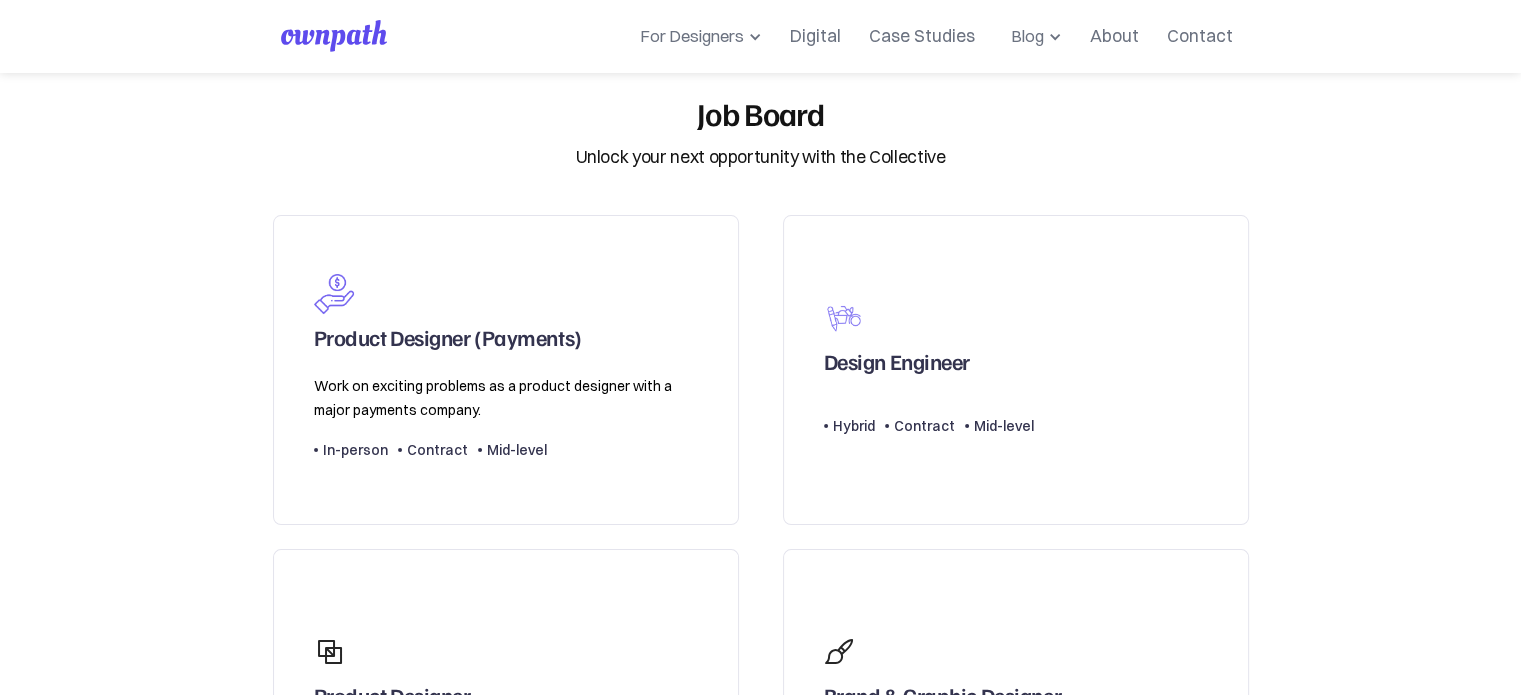 scroll, scrollTop: 0, scrollLeft: 0, axis: both 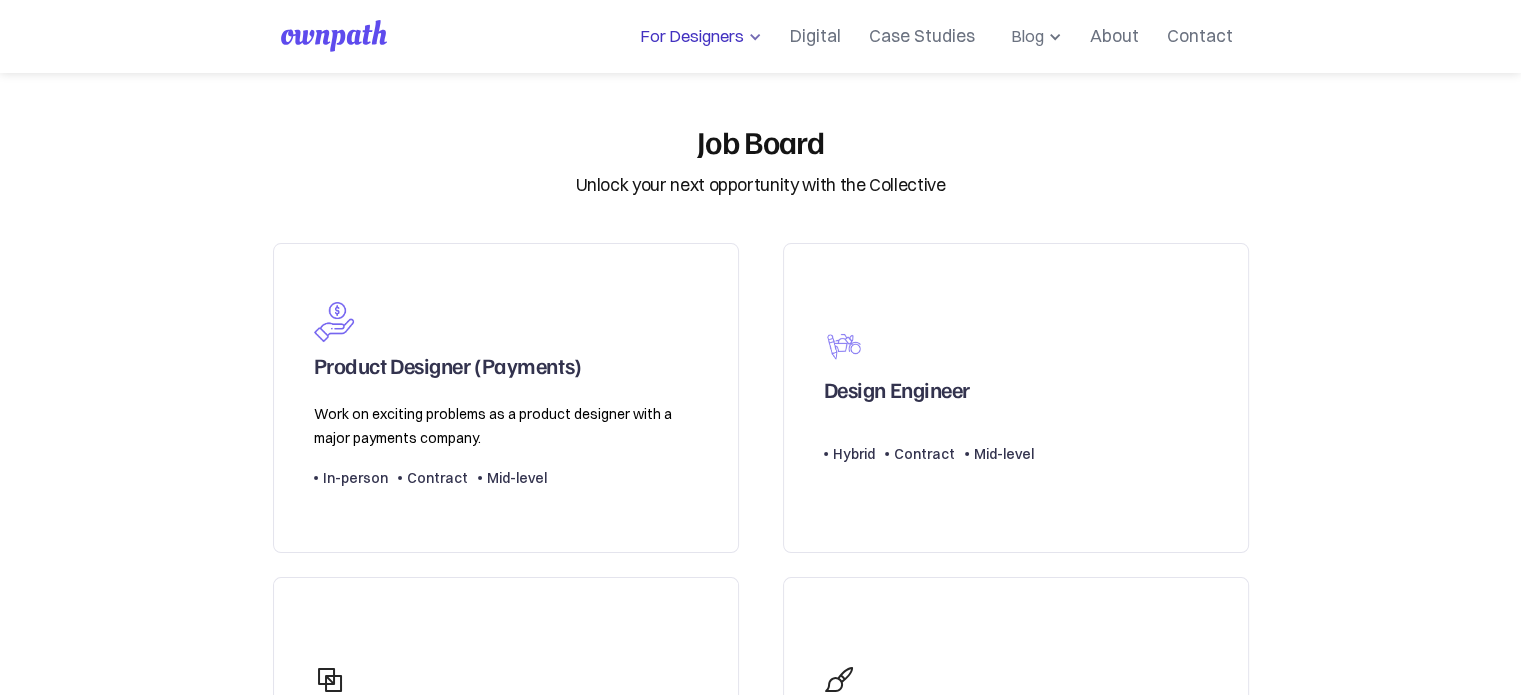 click on "For Designers" at bounding box center (688, 36) 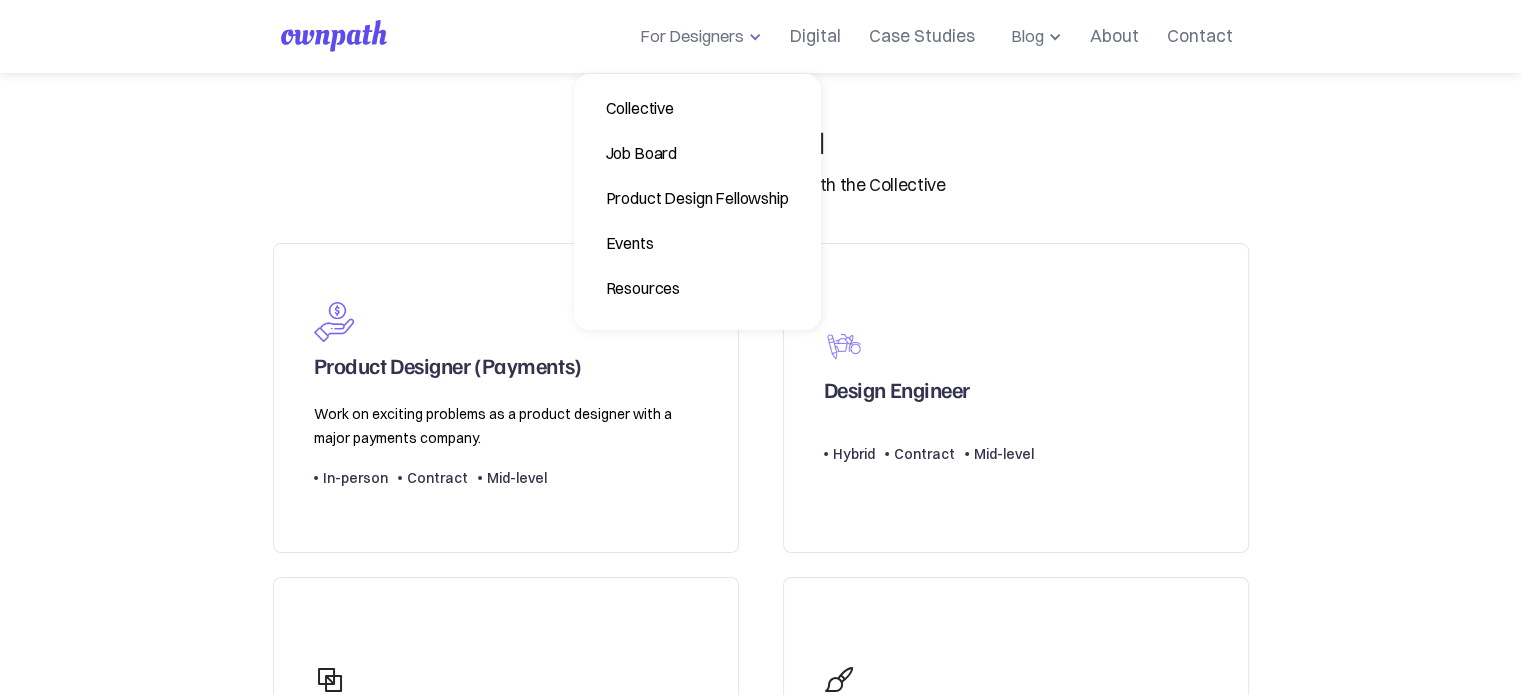click on "Job Board Unlock your next opportunity with the Collective" at bounding box center [761, 160] 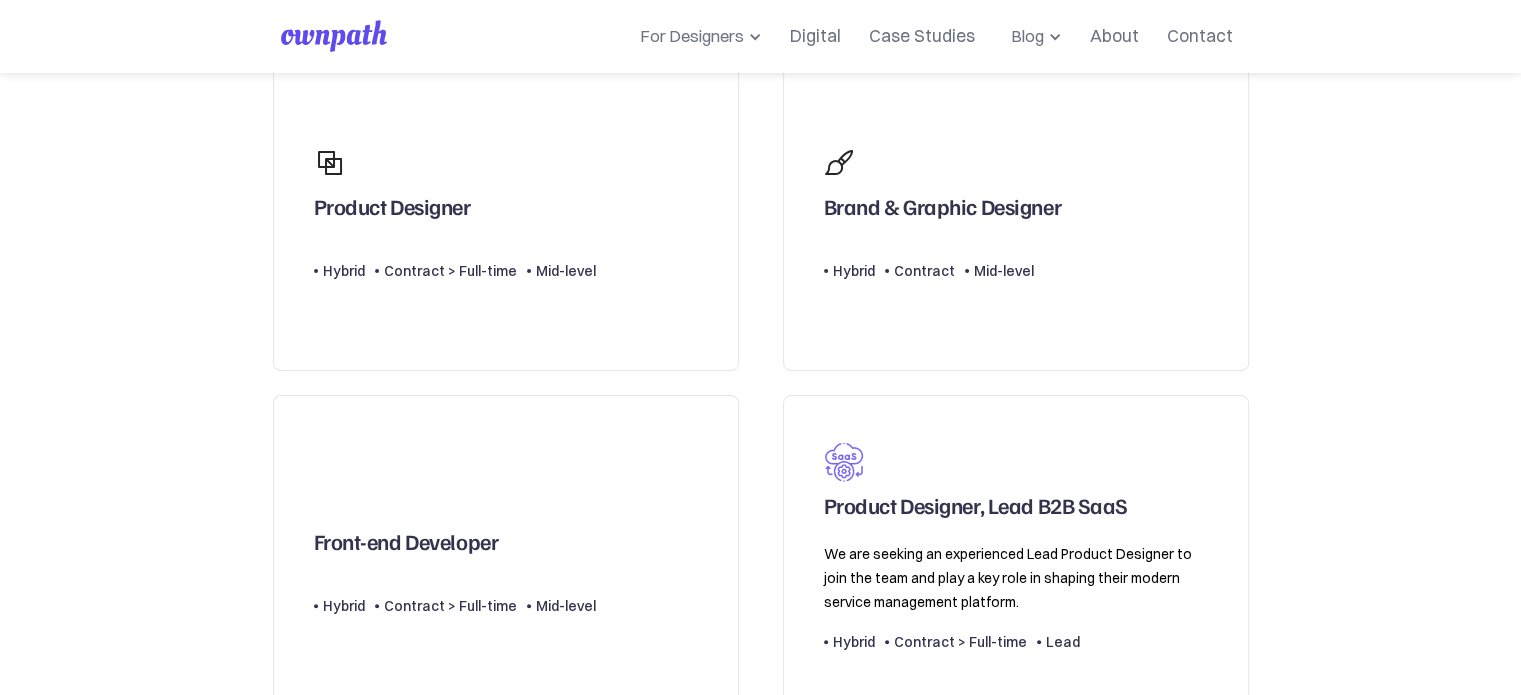 scroll, scrollTop: 800, scrollLeft: 0, axis: vertical 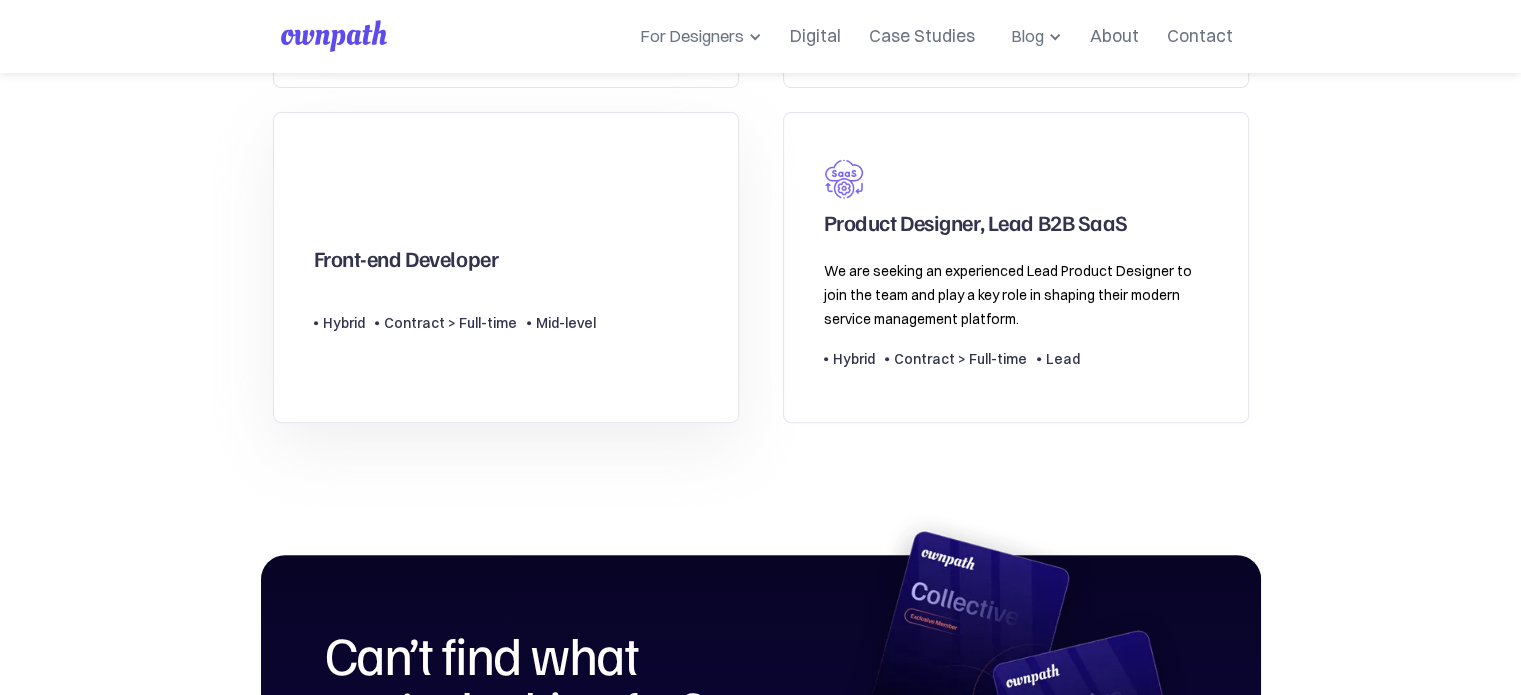 click on "Mid-level" at bounding box center (566, 323) 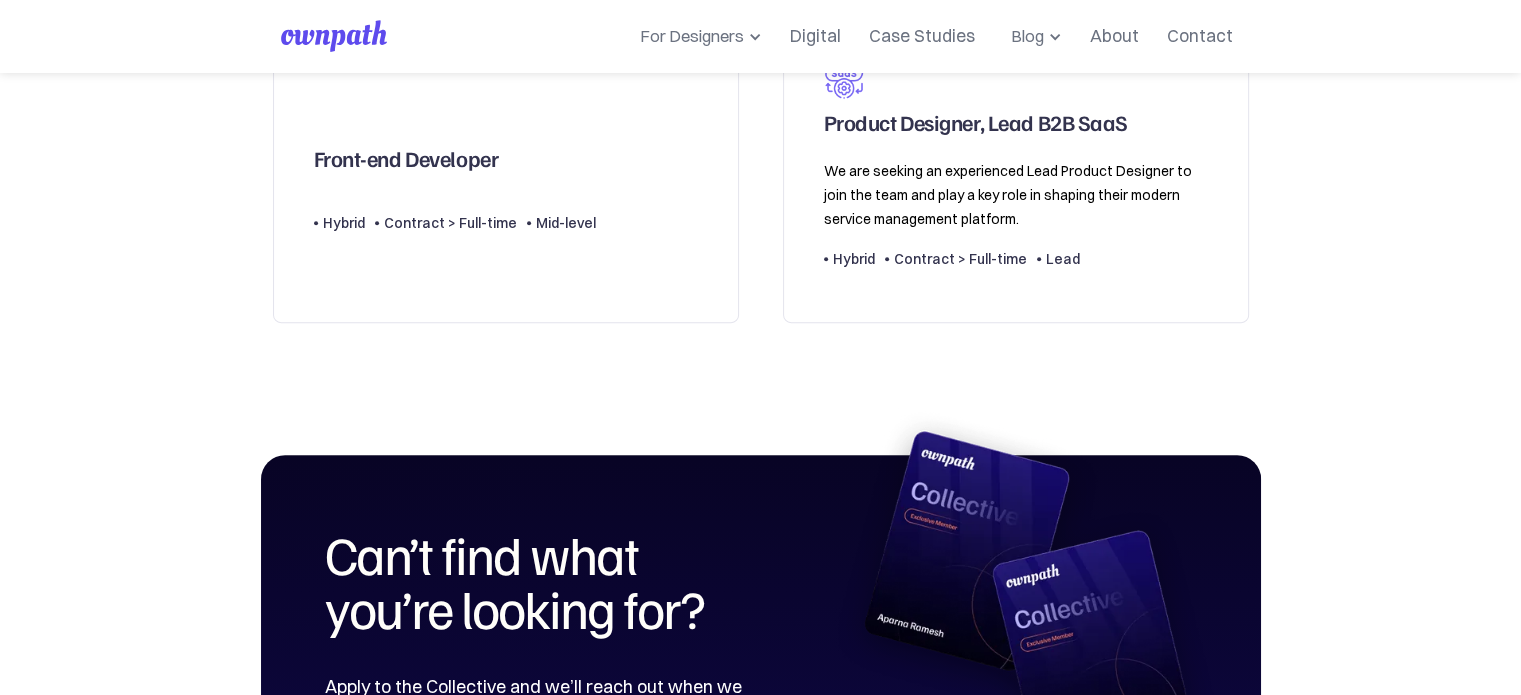 scroll, scrollTop: 1200, scrollLeft: 0, axis: vertical 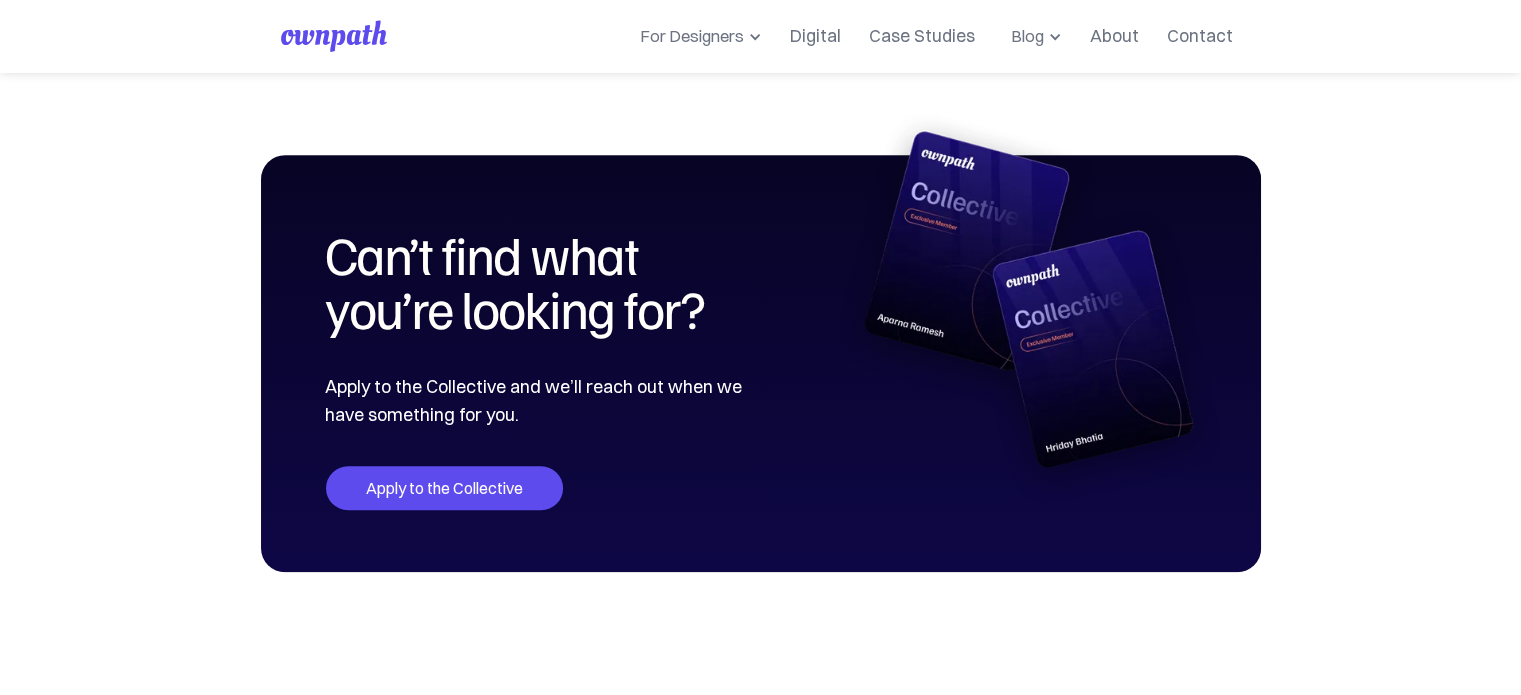 click on "Apply to the Collective" at bounding box center [444, 488] 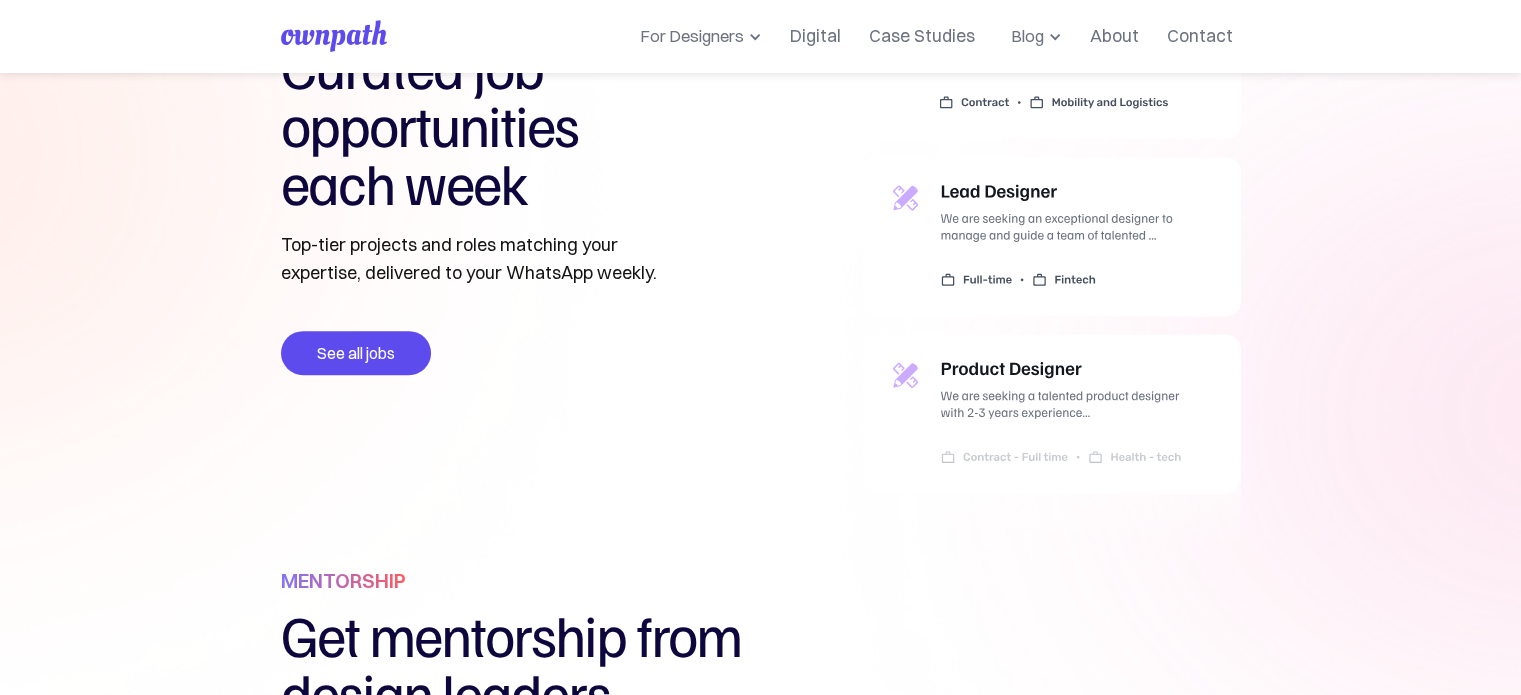 scroll, scrollTop: 752, scrollLeft: 0, axis: vertical 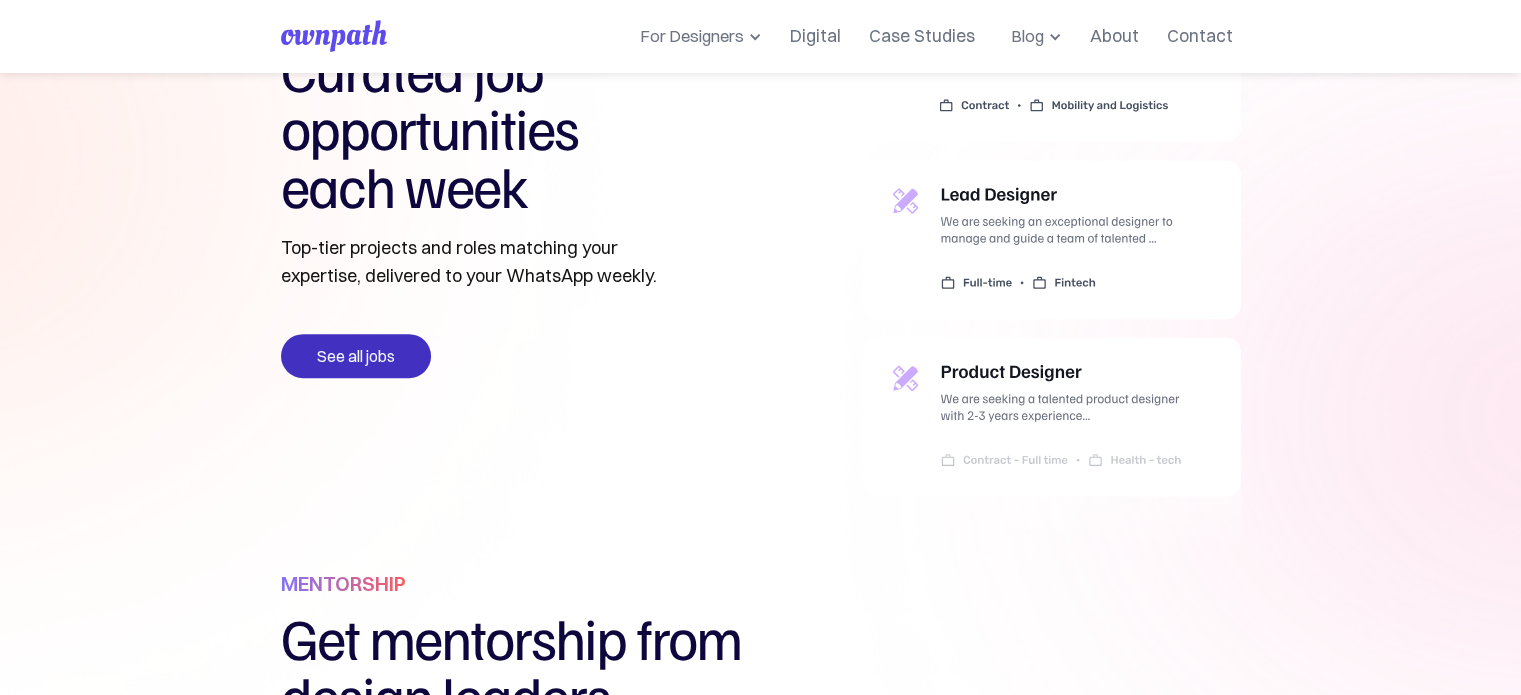 click on "See all jobs" at bounding box center [356, 356] 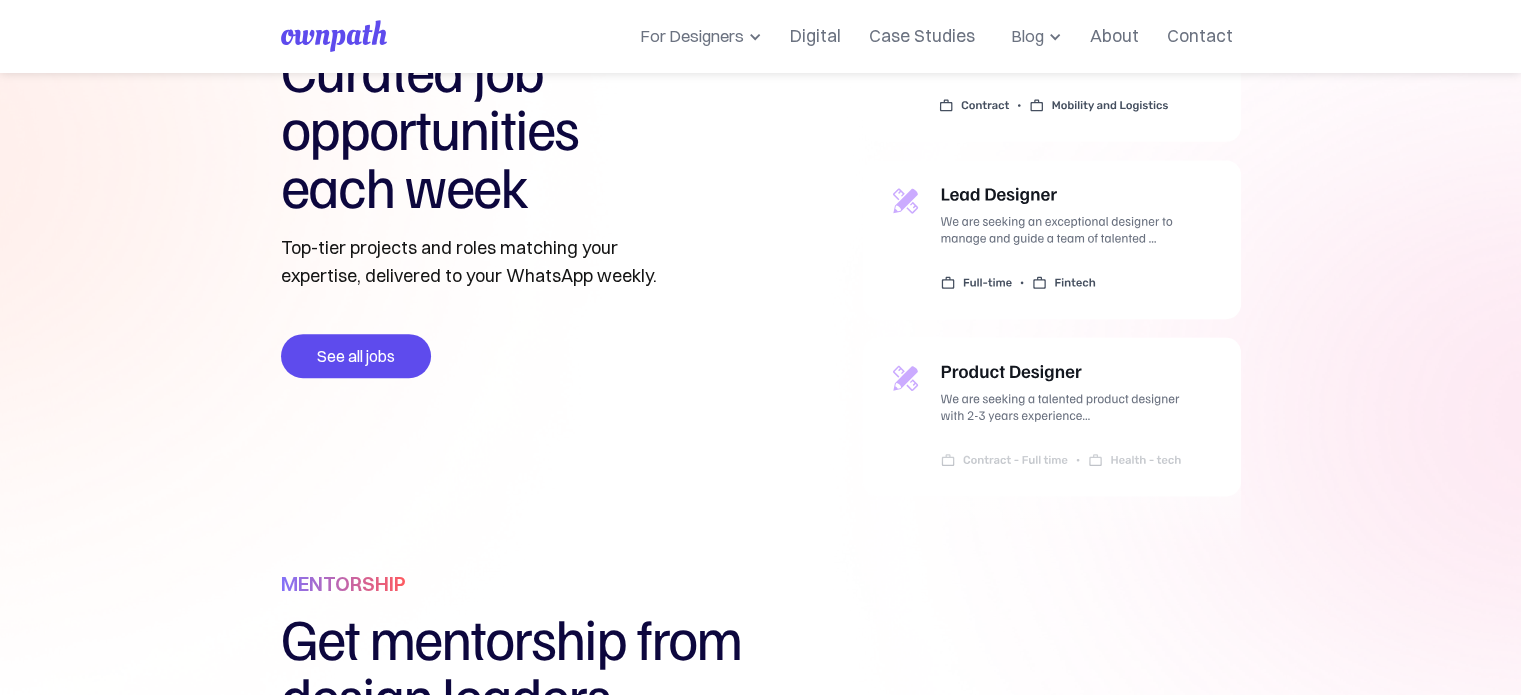 scroll, scrollTop: 599, scrollLeft: 0, axis: vertical 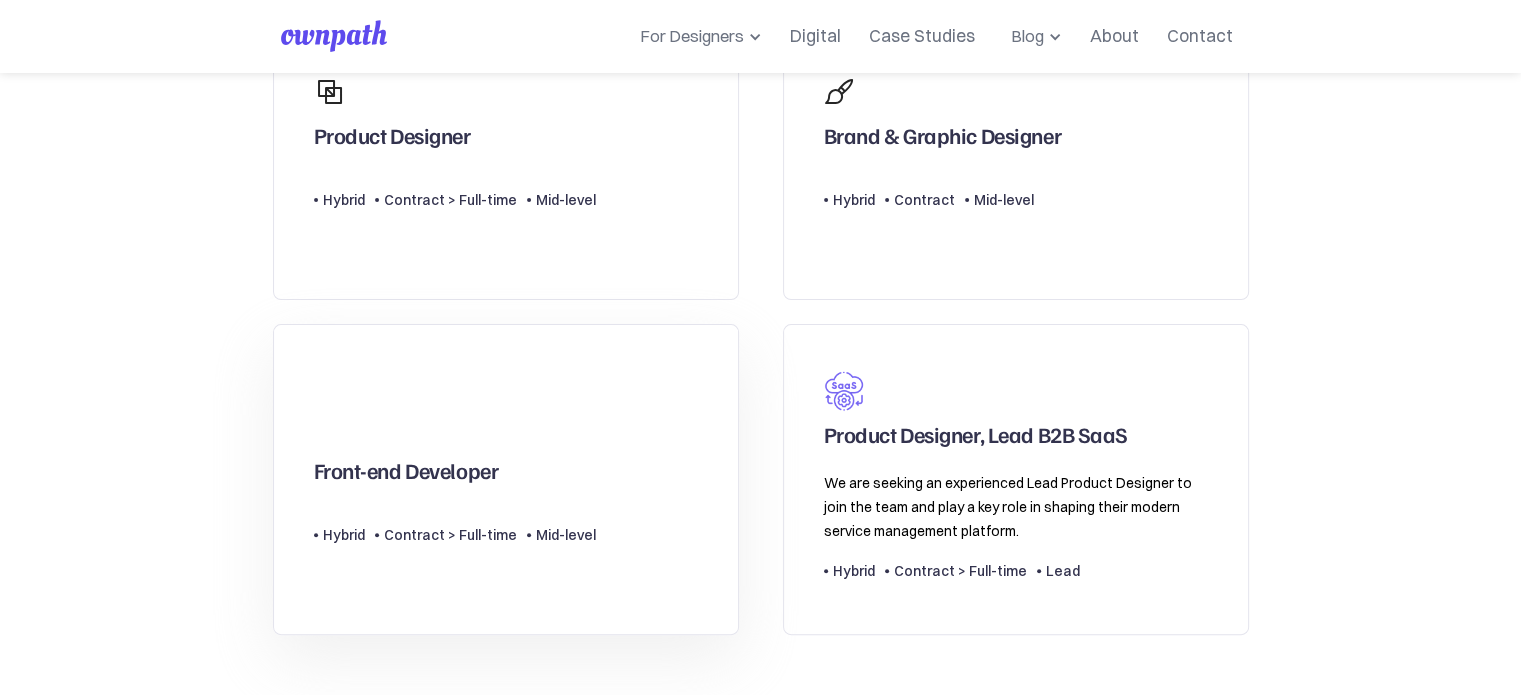 click on "Front-end Developer" at bounding box center [406, 475] 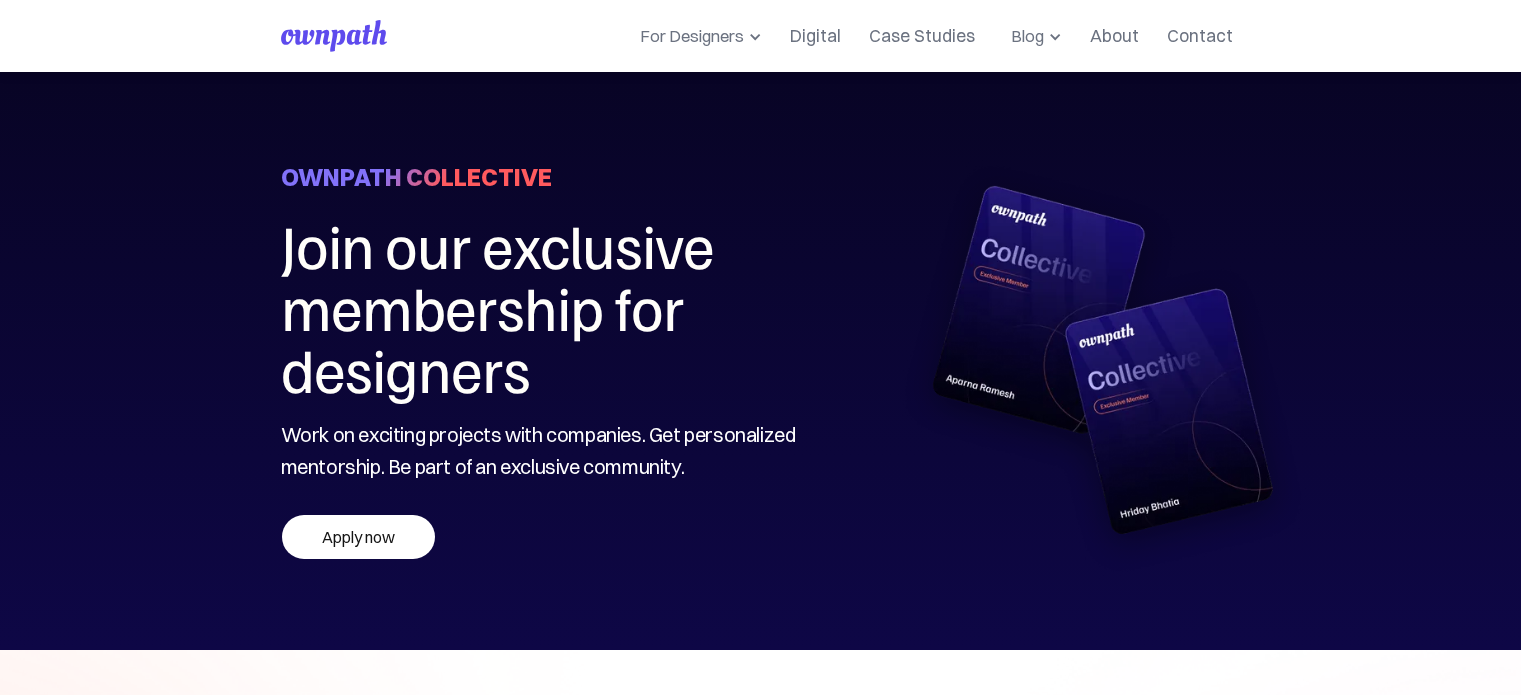 scroll, scrollTop: 584, scrollLeft: 0, axis: vertical 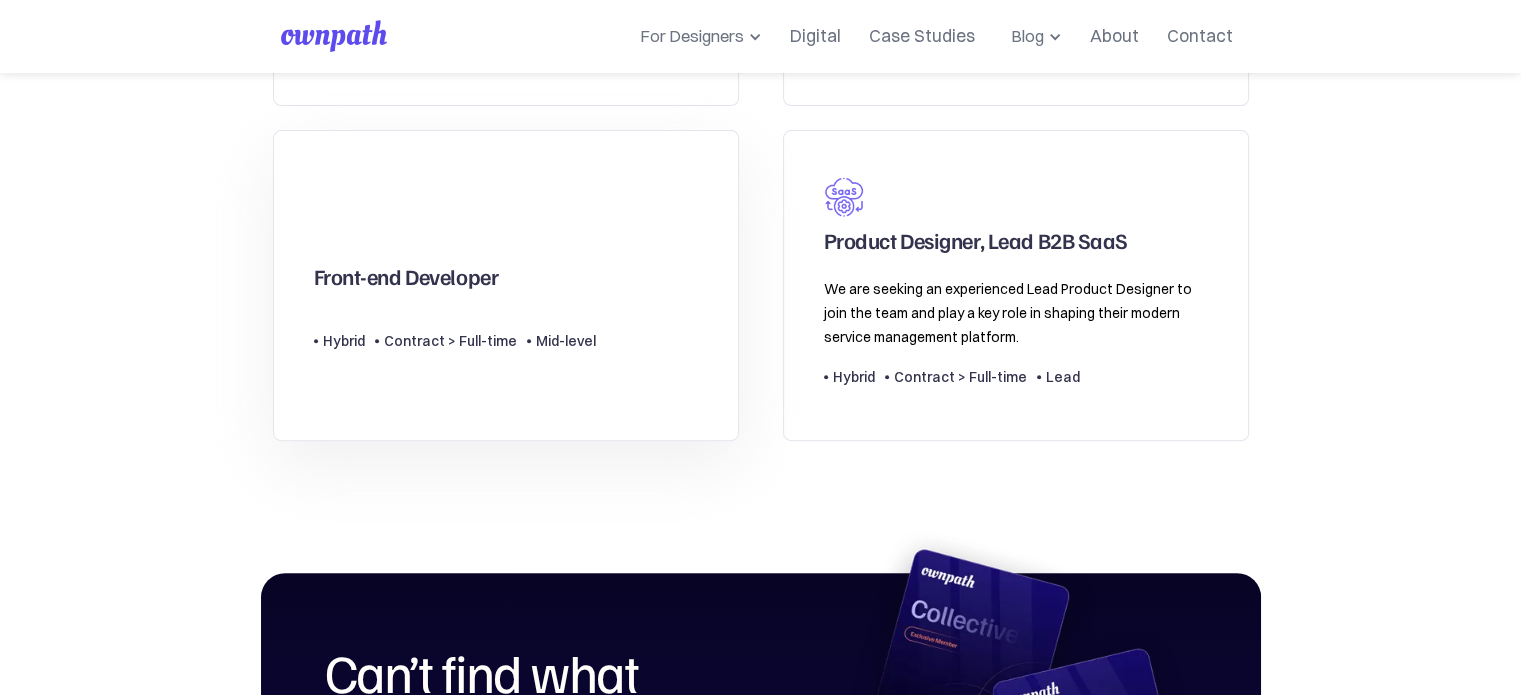 click on "Front-end Developer" at bounding box center (406, 281) 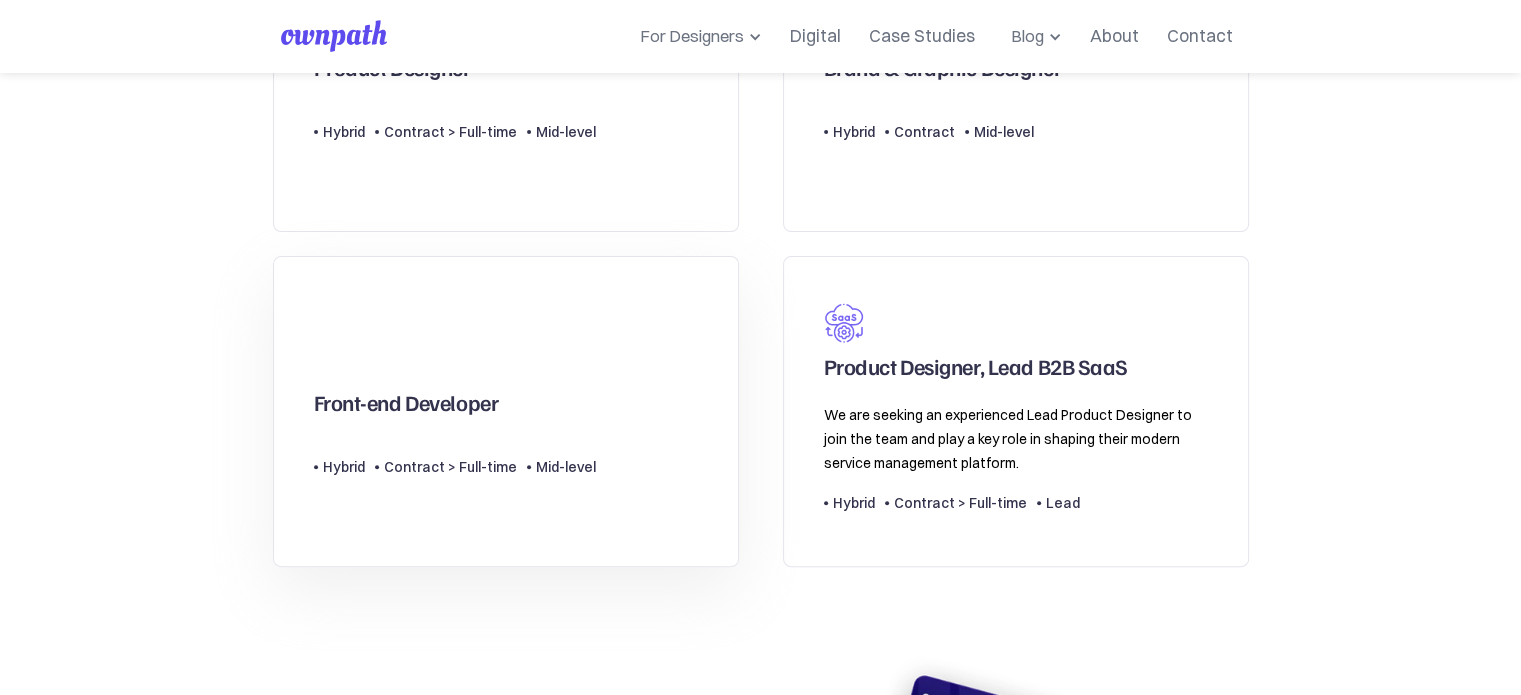 scroll, scrollTop: 656, scrollLeft: 0, axis: vertical 